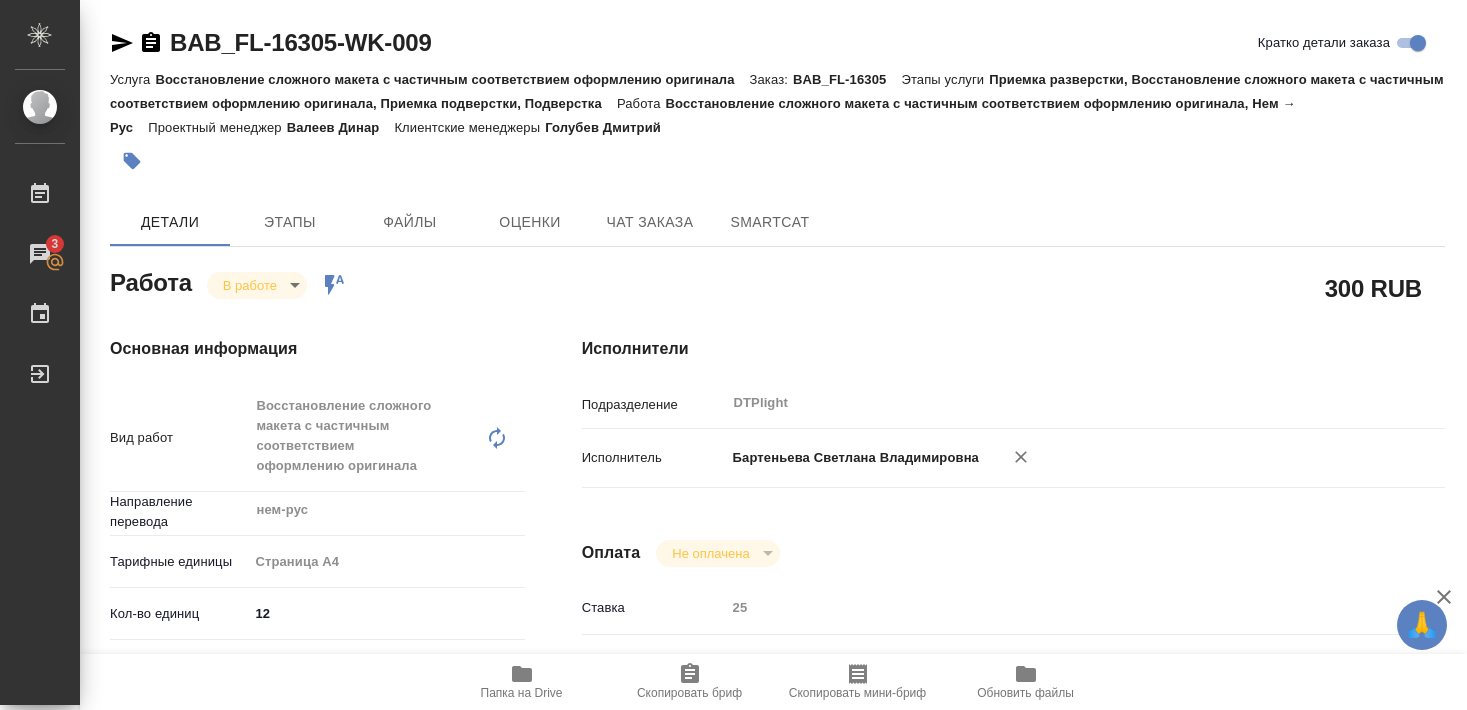scroll, scrollTop: 0, scrollLeft: 0, axis: both 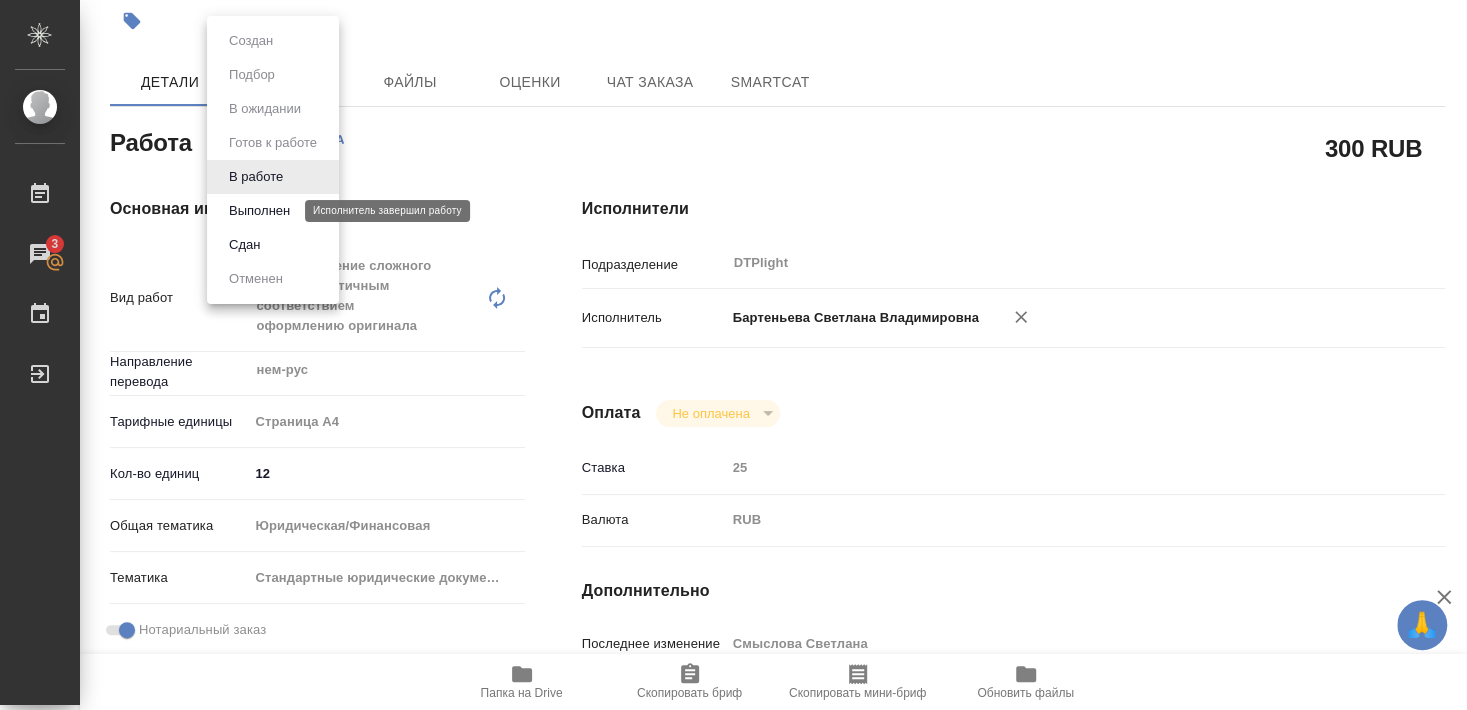 click on "Выполнен" at bounding box center [259, 211] 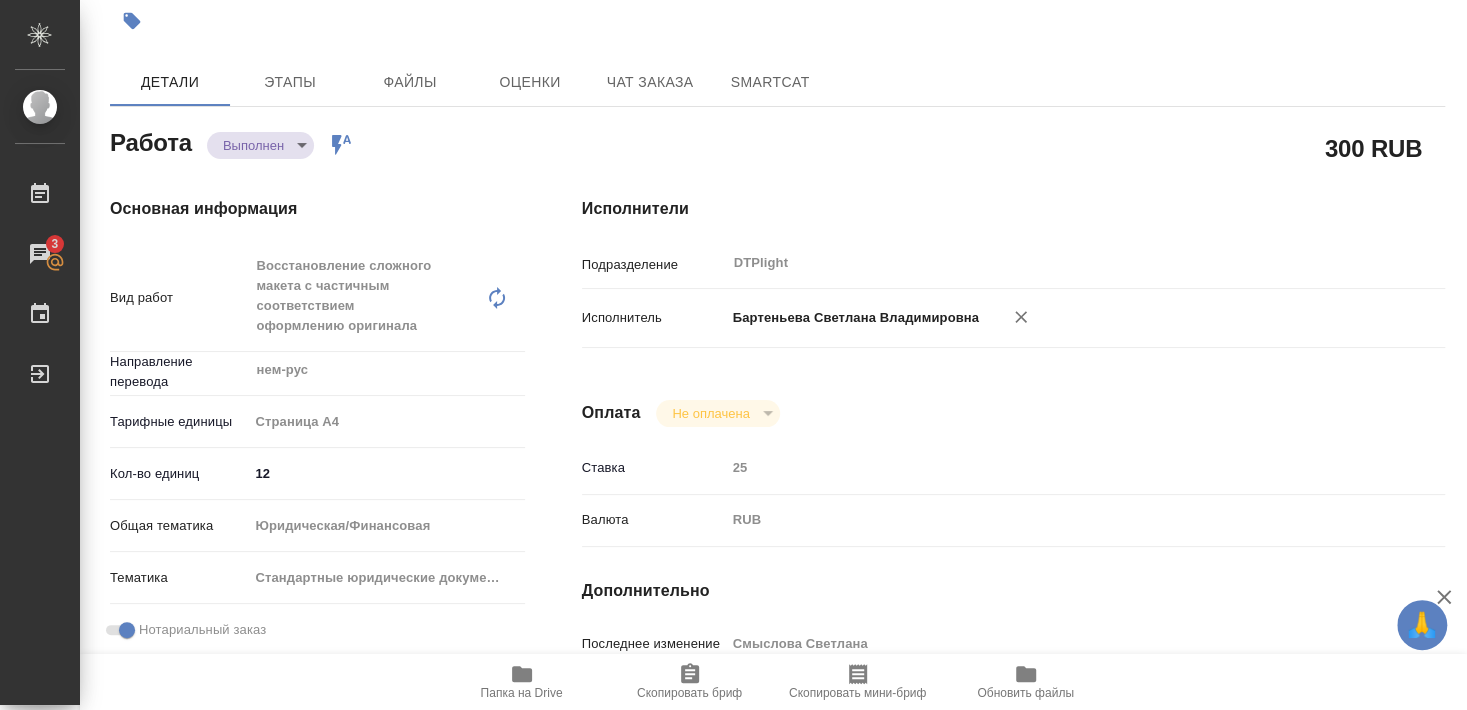 scroll, scrollTop: 140, scrollLeft: 0, axis: vertical 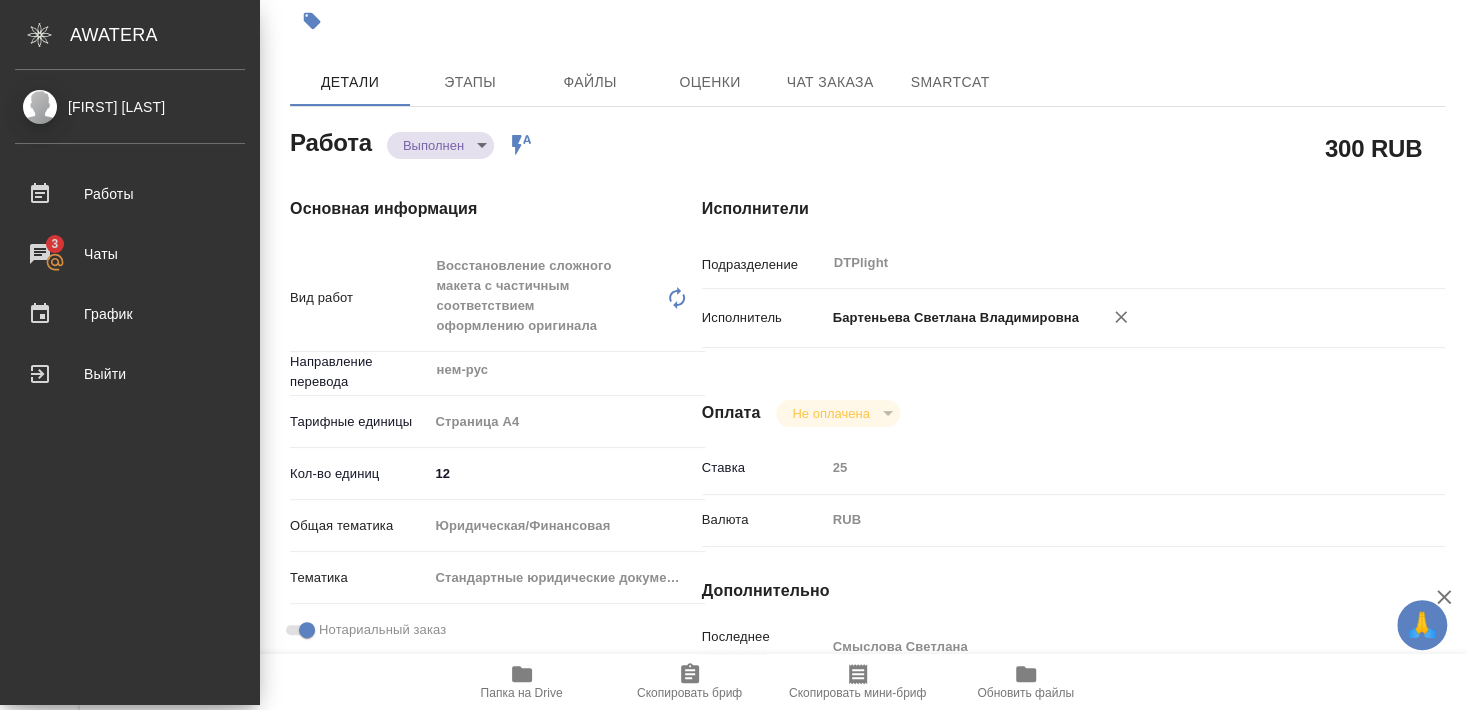 type on "x" 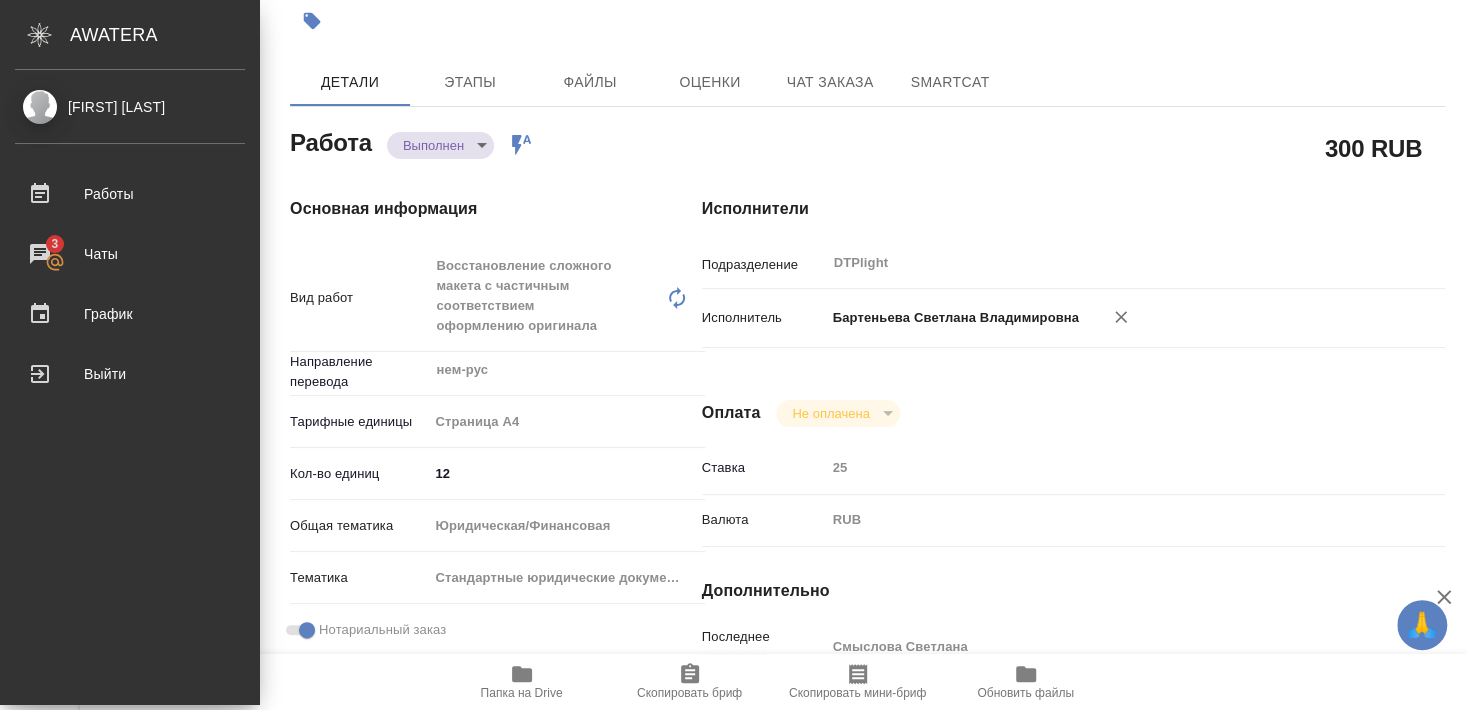 type on "x" 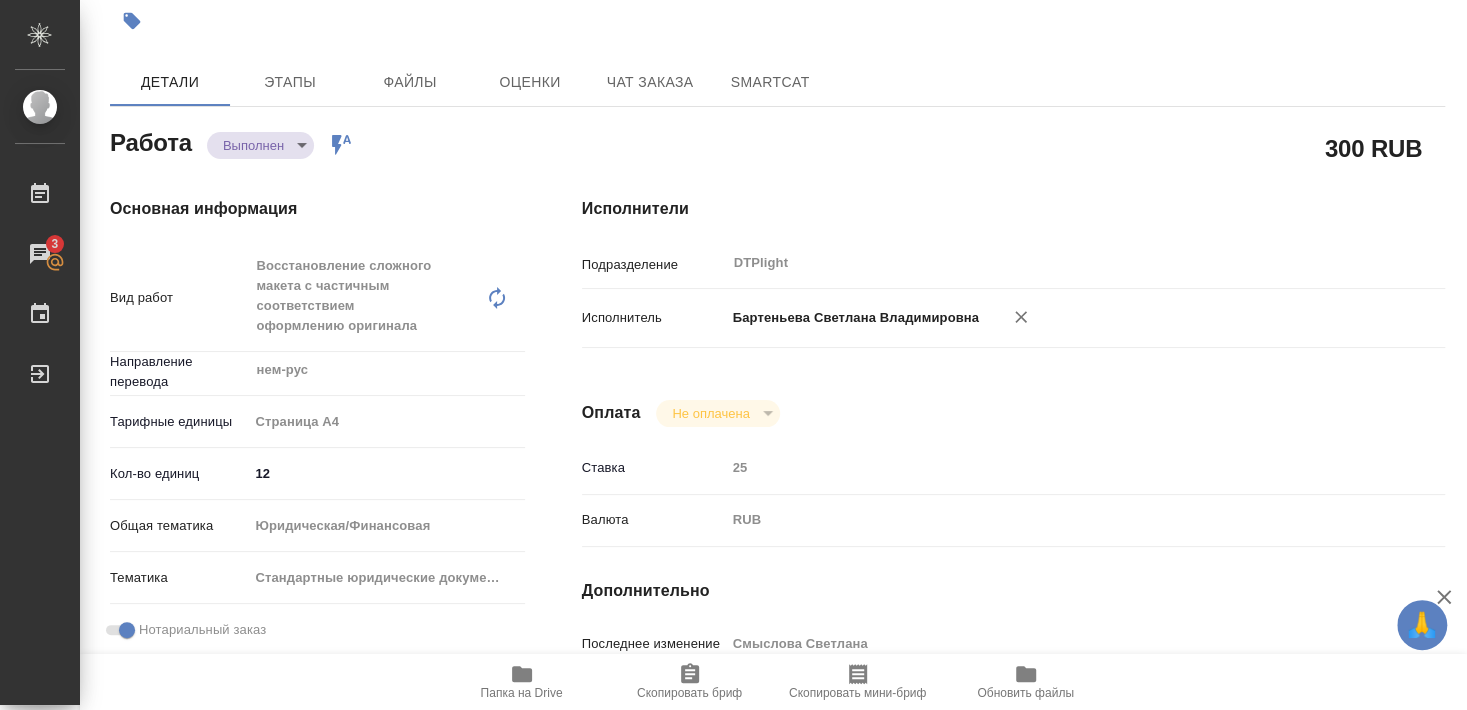 type on "x" 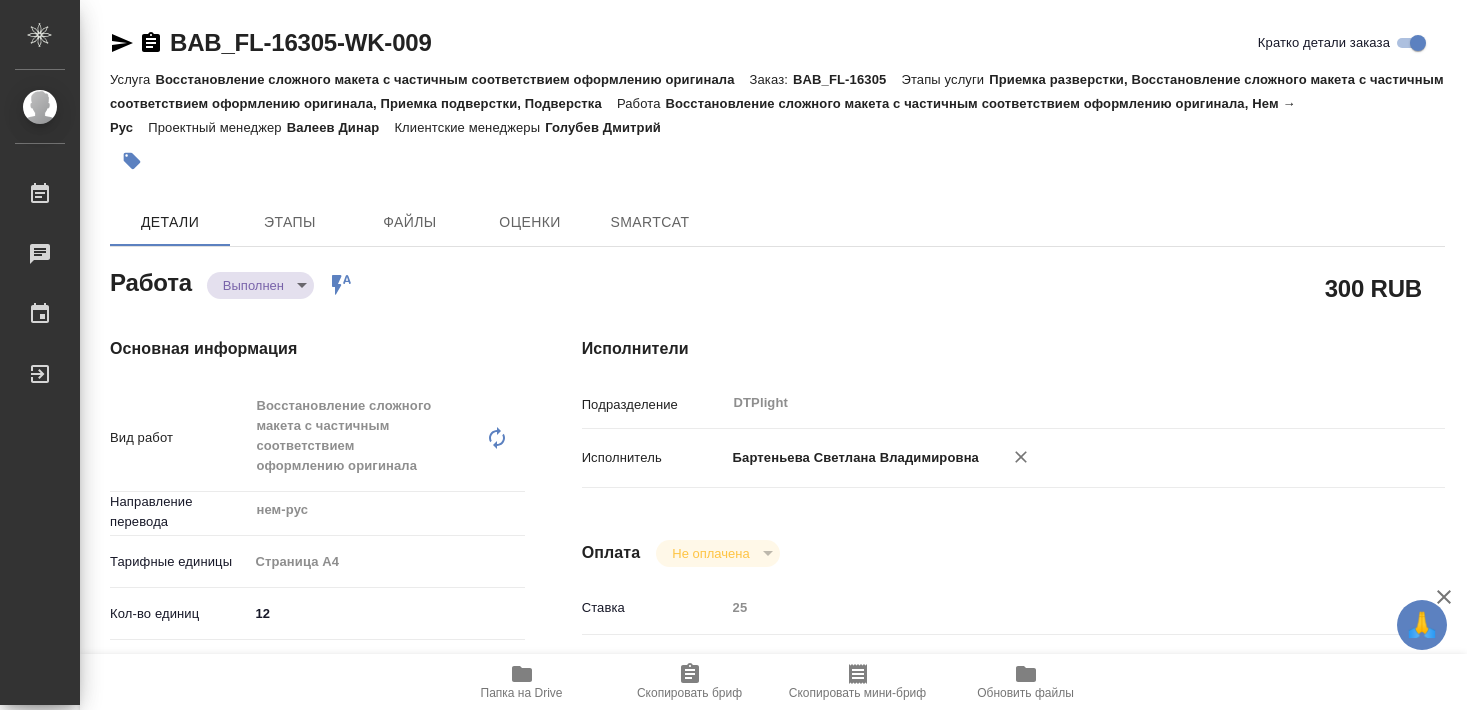 scroll, scrollTop: 0, scrollLeft: 0, axis: both 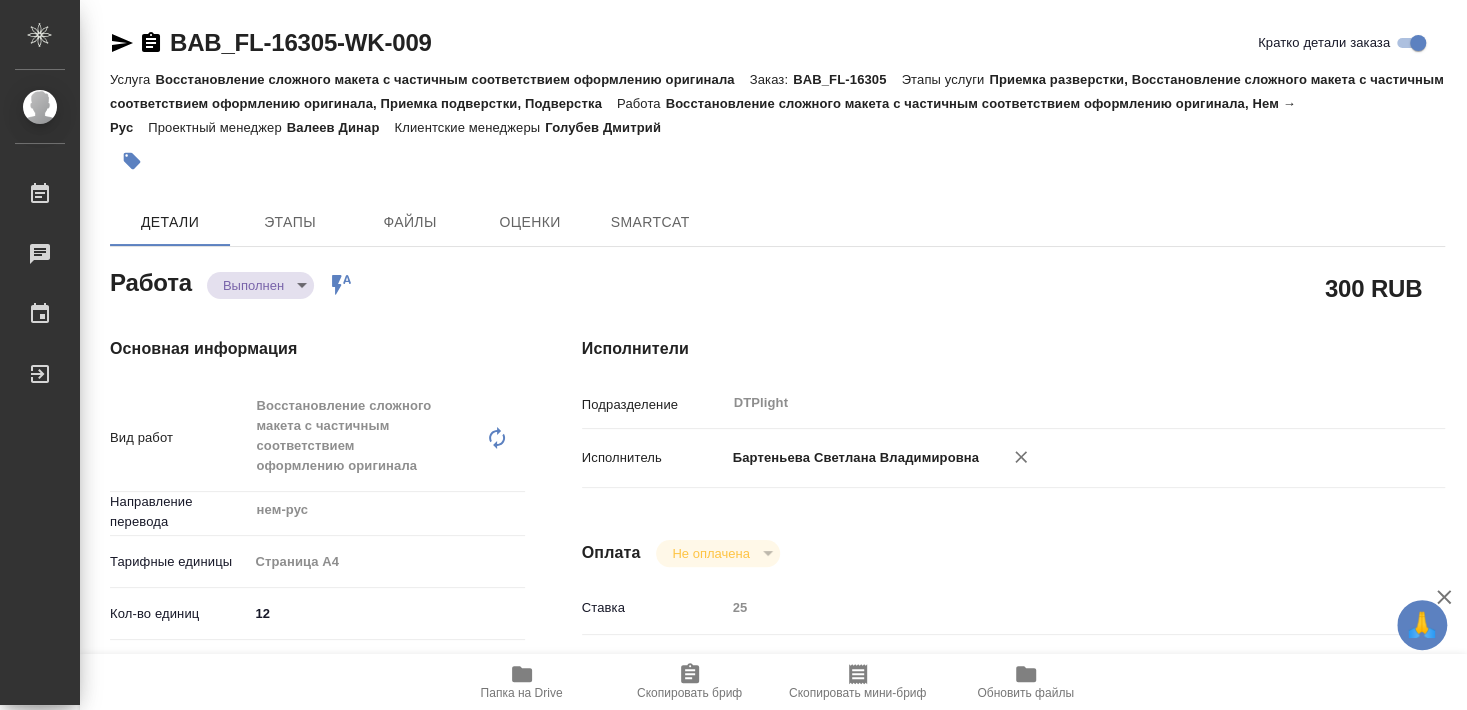 type on "x" 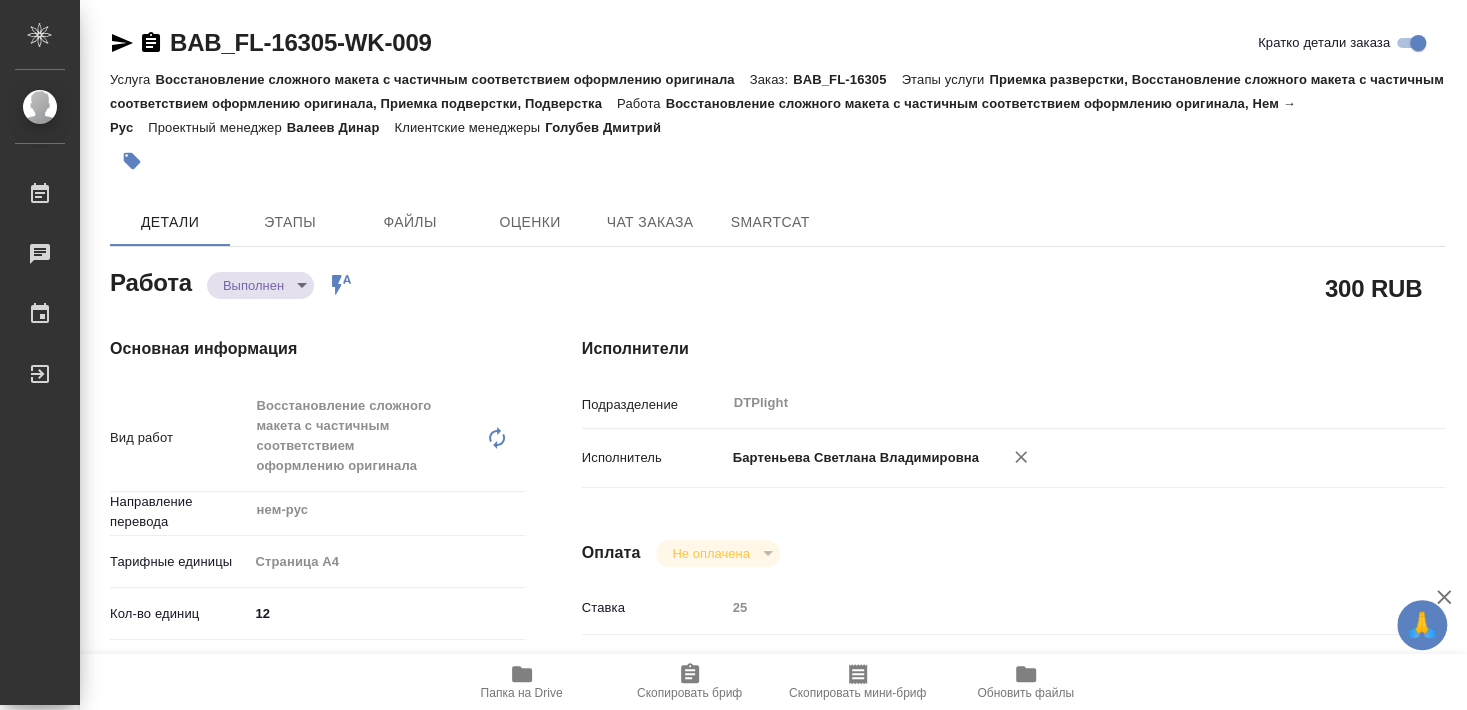type on "x" 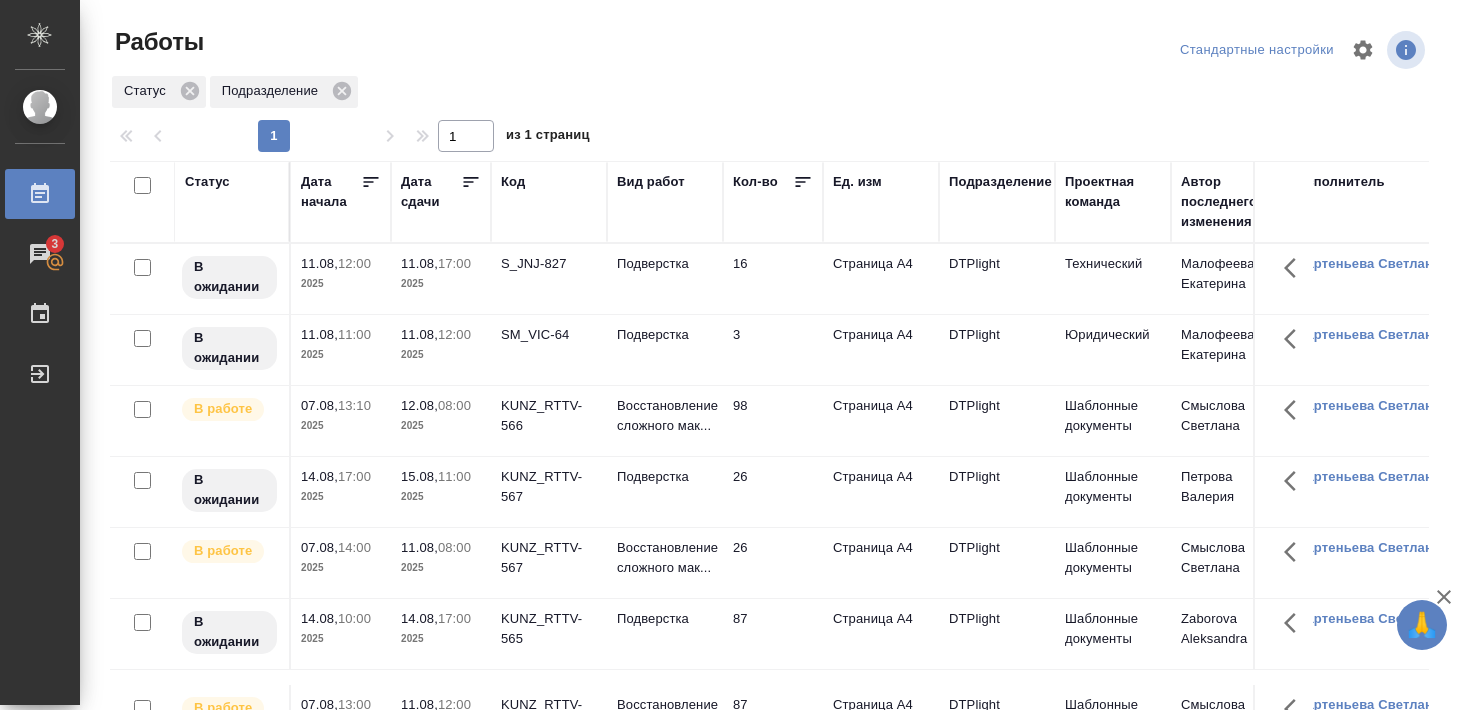 scroll, scrollTop: 0, scrollLeft: 0, axis: both 